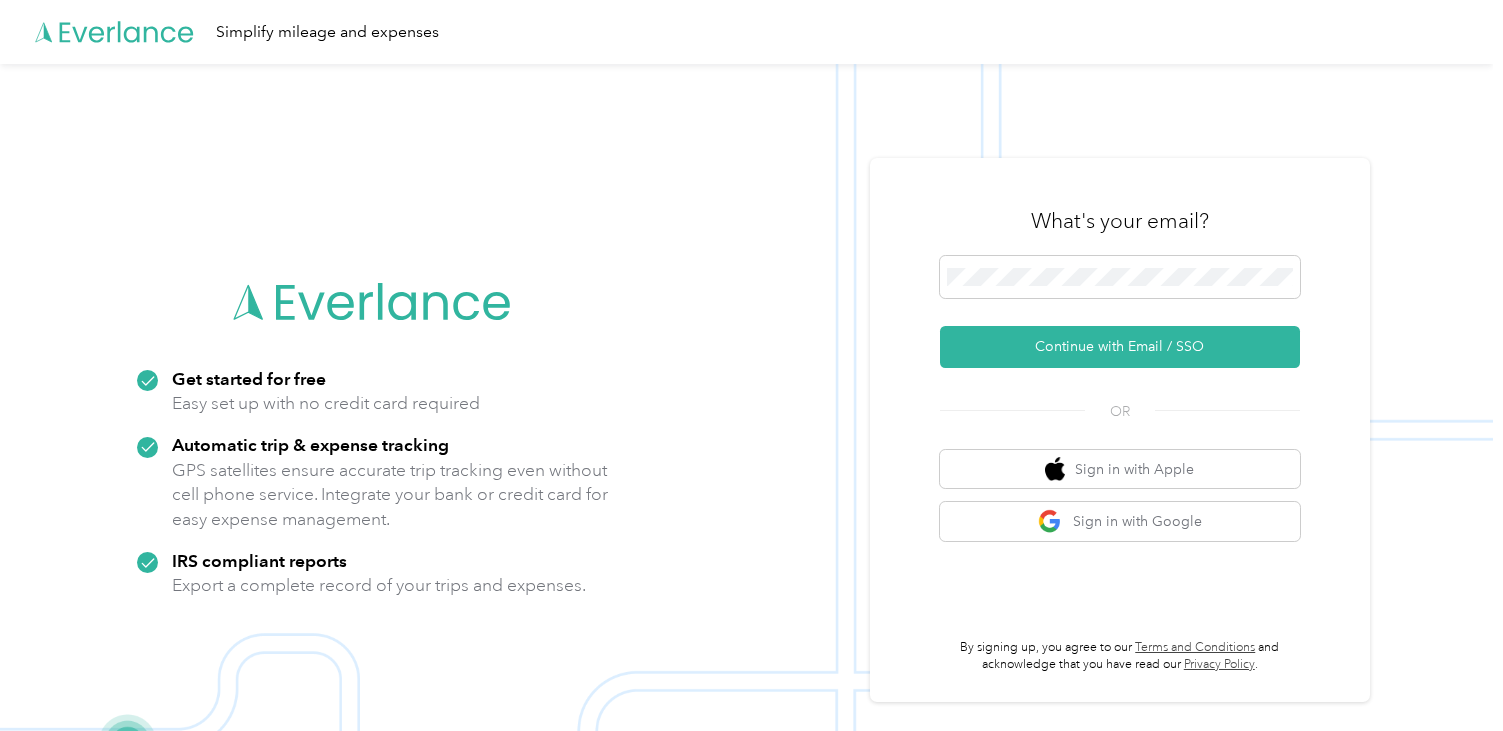 scroll, scrollTop: 0, scrollLeft: 0, axis: both 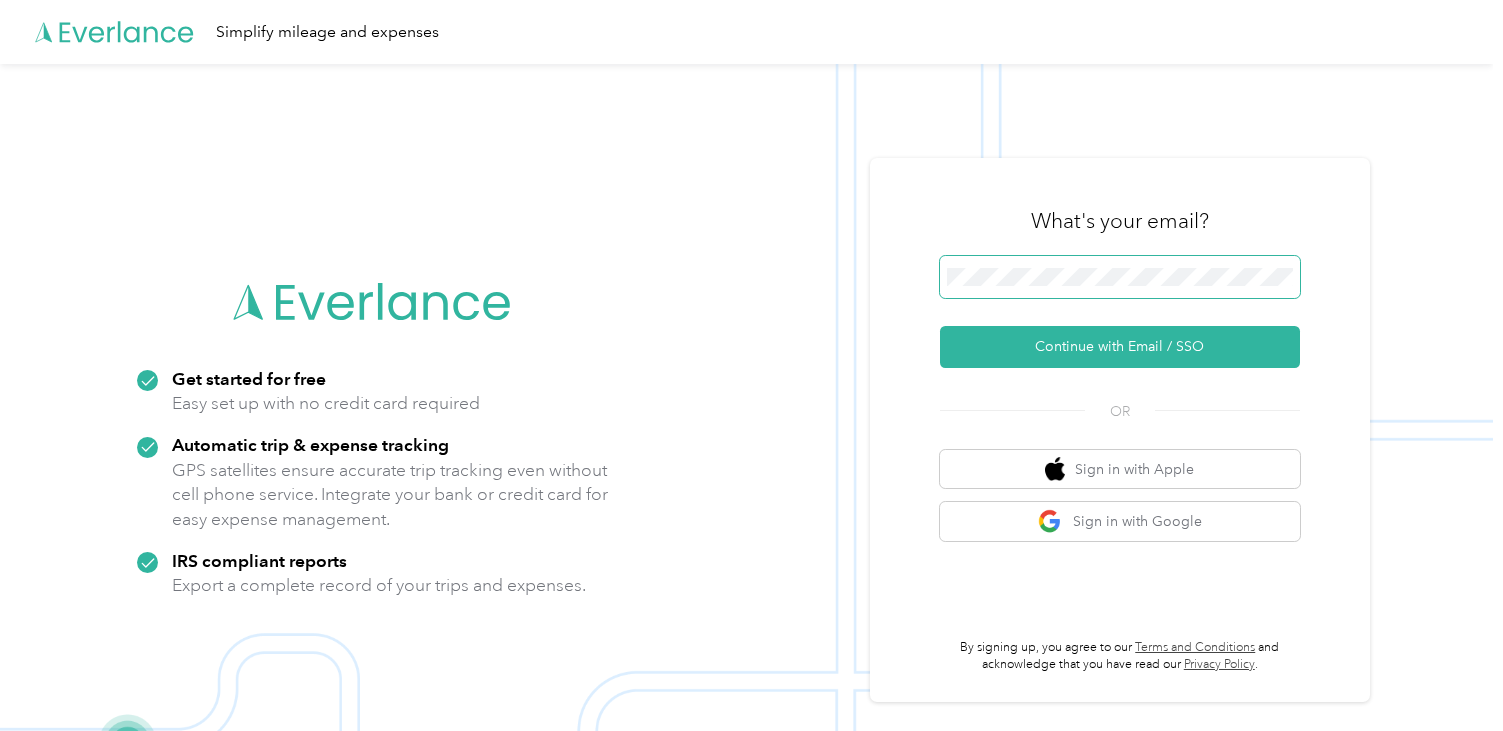 click at bounding box center (1120, 277) 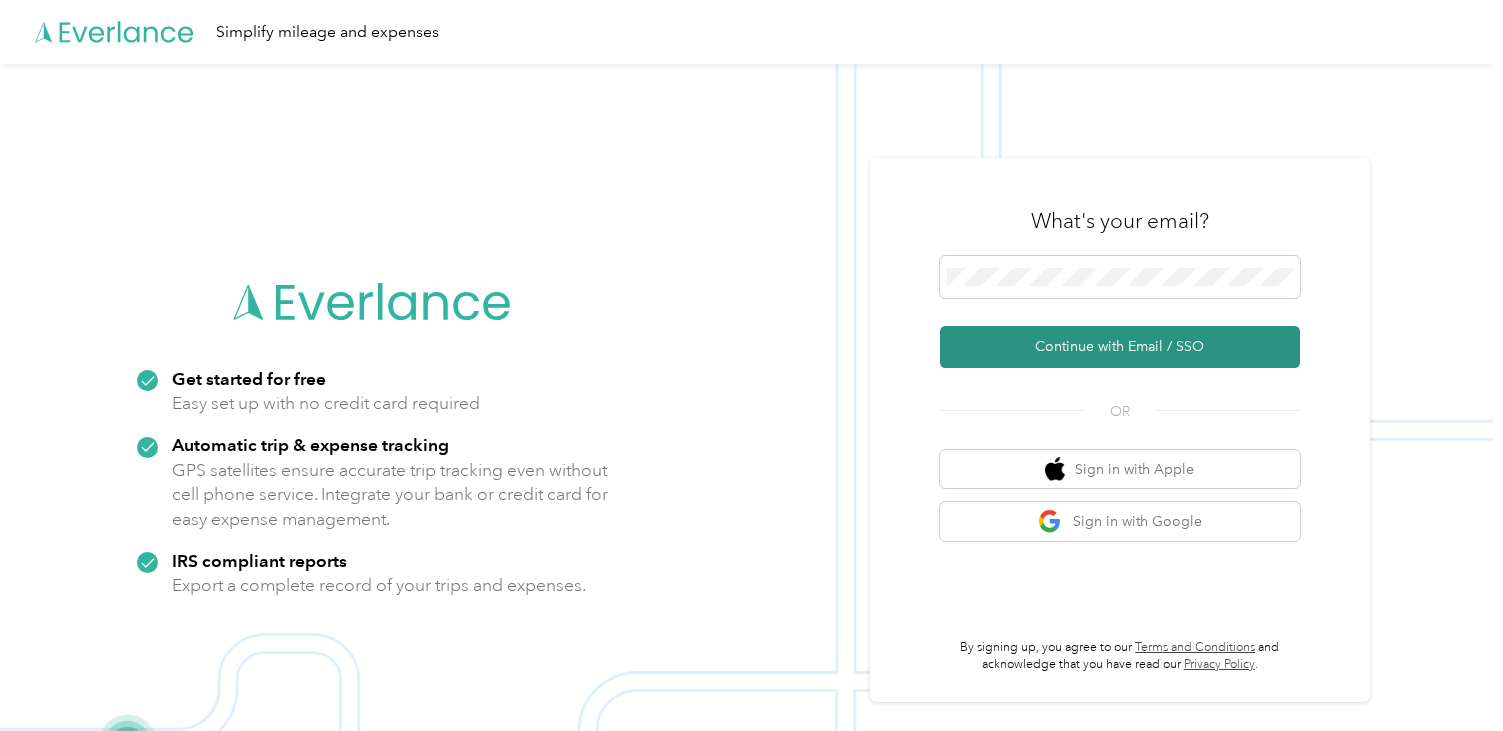 click on "Continue with Email / SSO" at bounding box center [1120, 347] 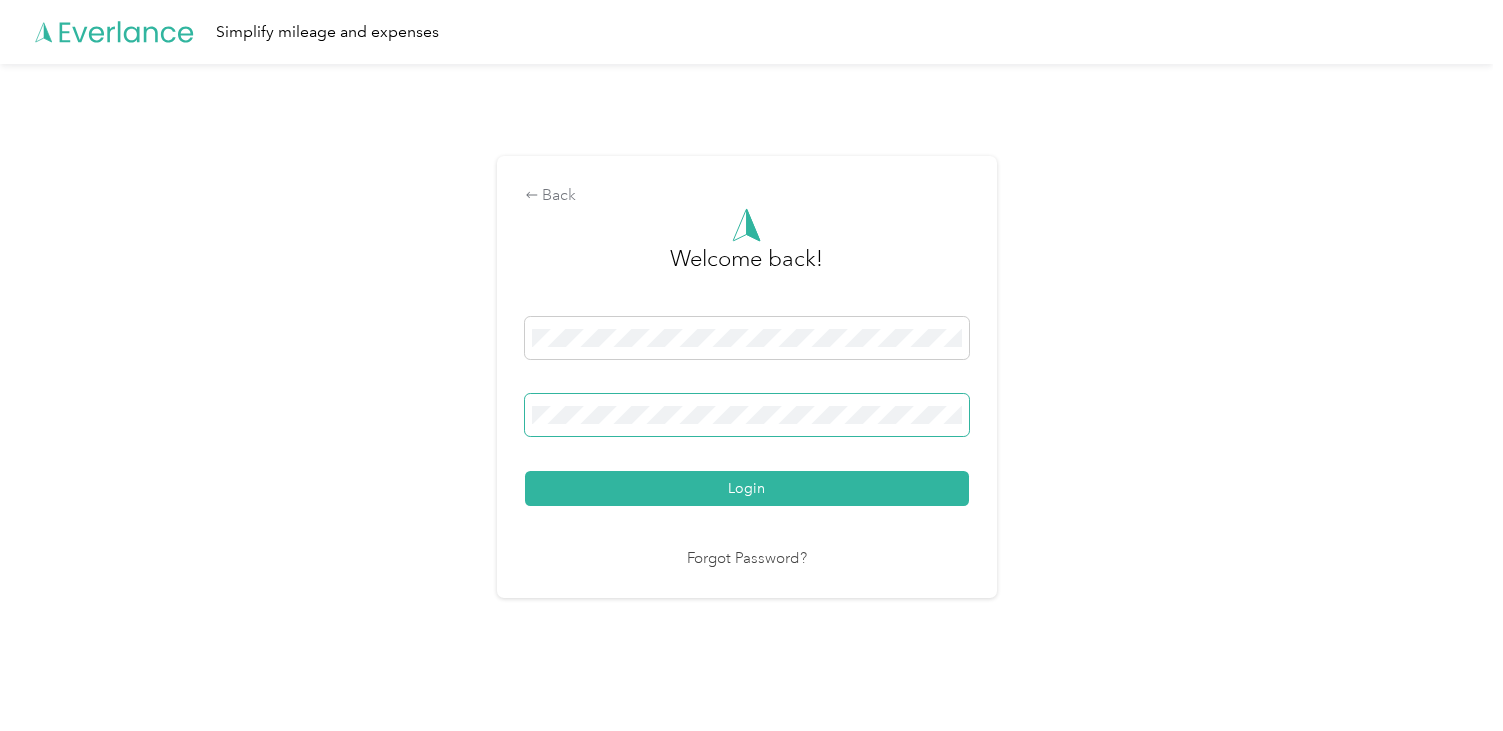 click on "Login" at bounding box center (747, 488) 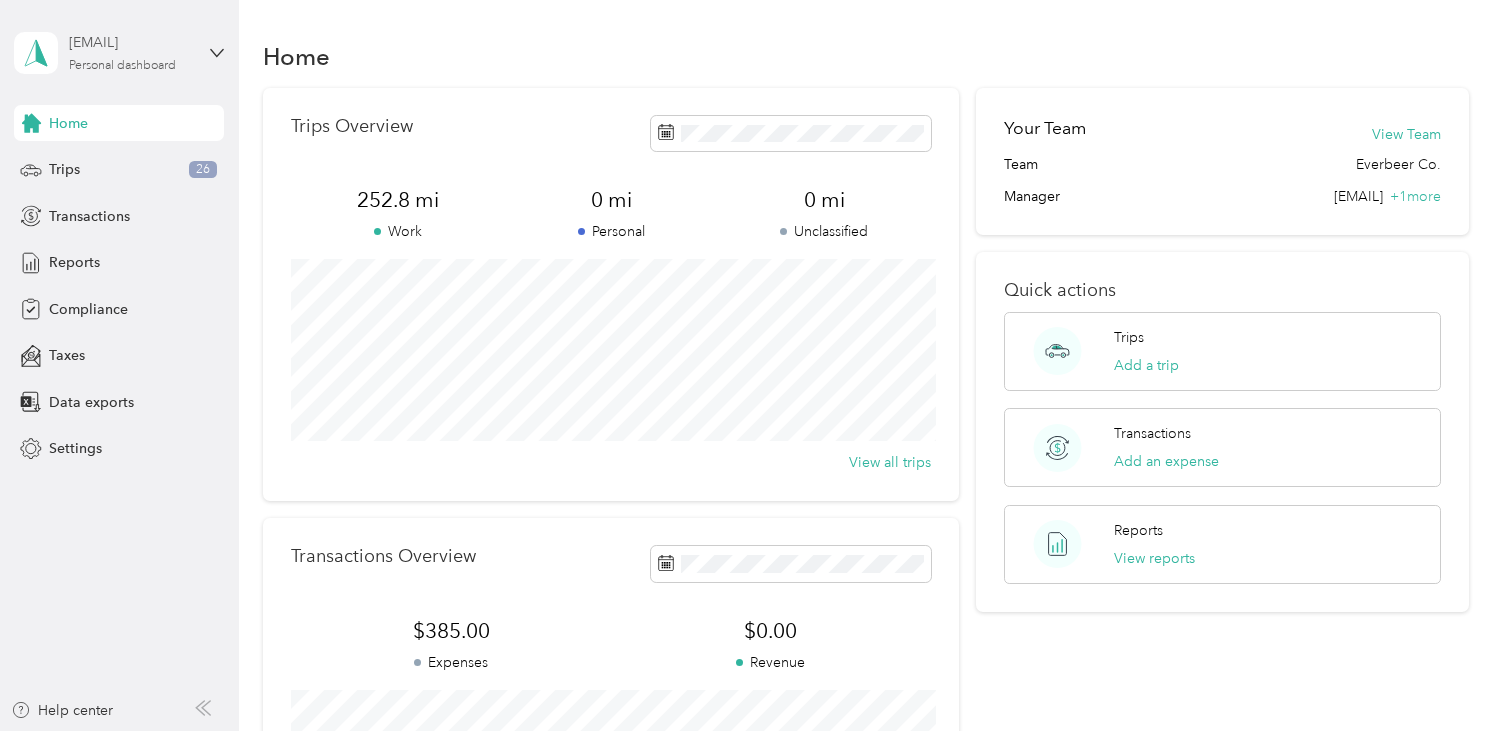 click on "[EMAIL]" at bounding box center [131, 42] 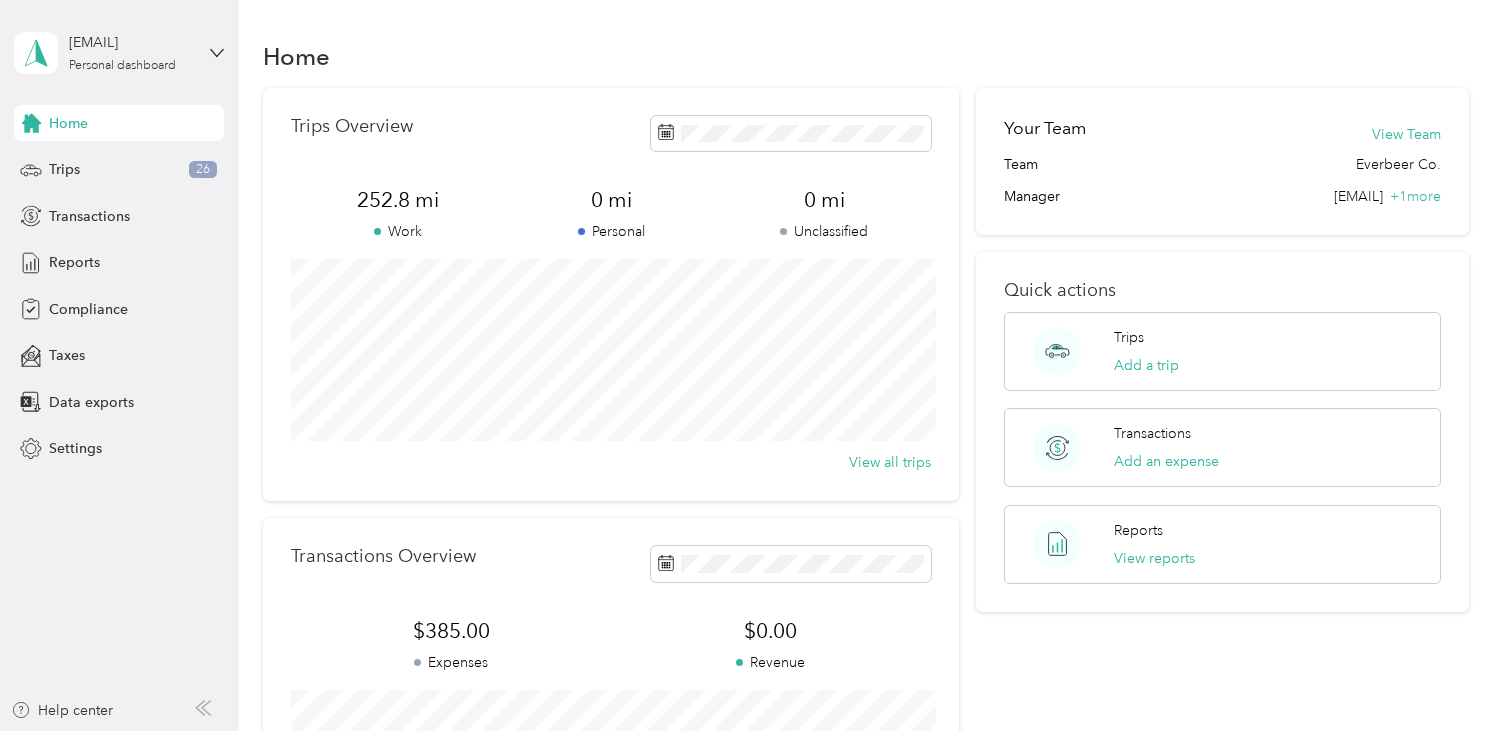 drag, startPoint x: 1385, startPoint y: 196, endPoint x: 1182, endPoint y: 194, distance: 203.00986 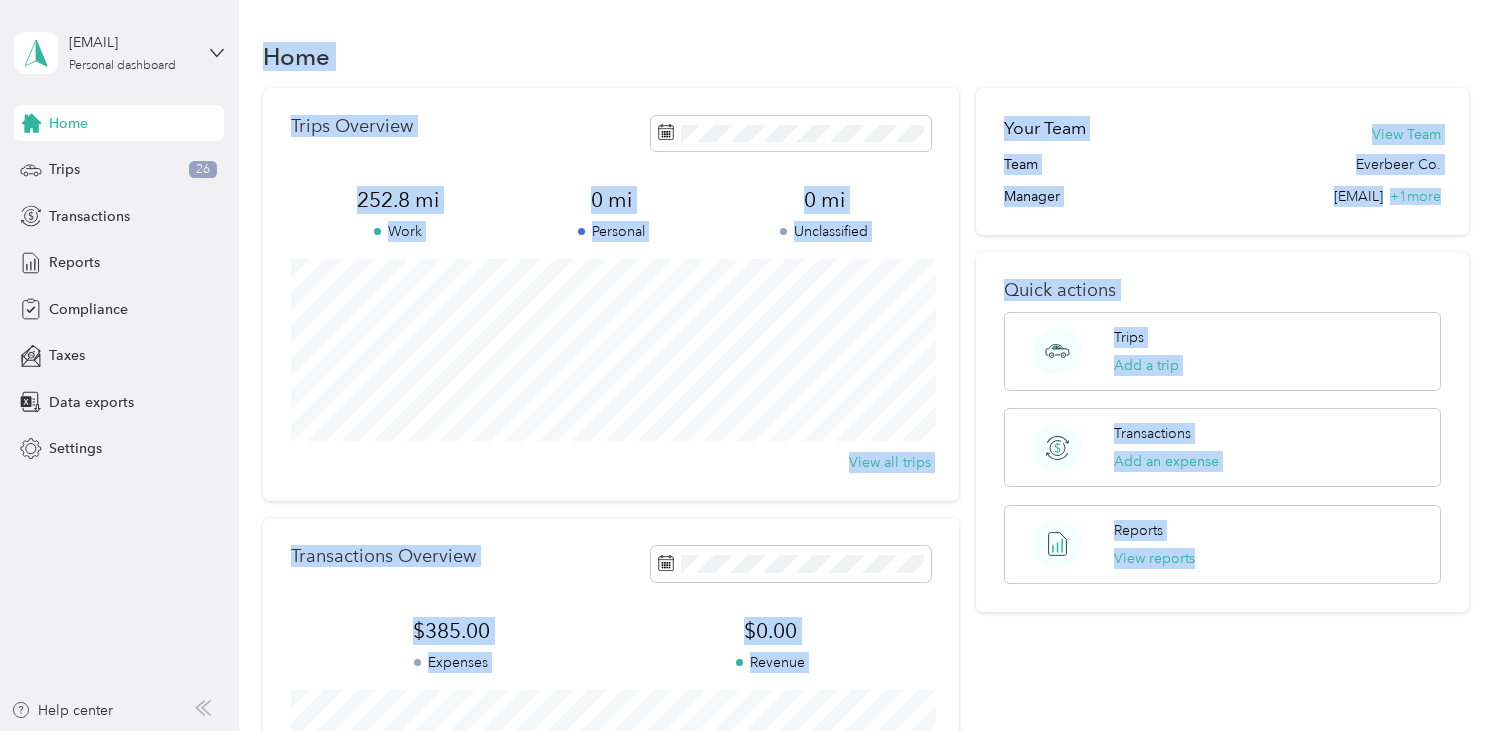 drag, startPoint x: 371, startPoint y: 108, endPoint x: 201, endPoint y: 96, distance: 170.423 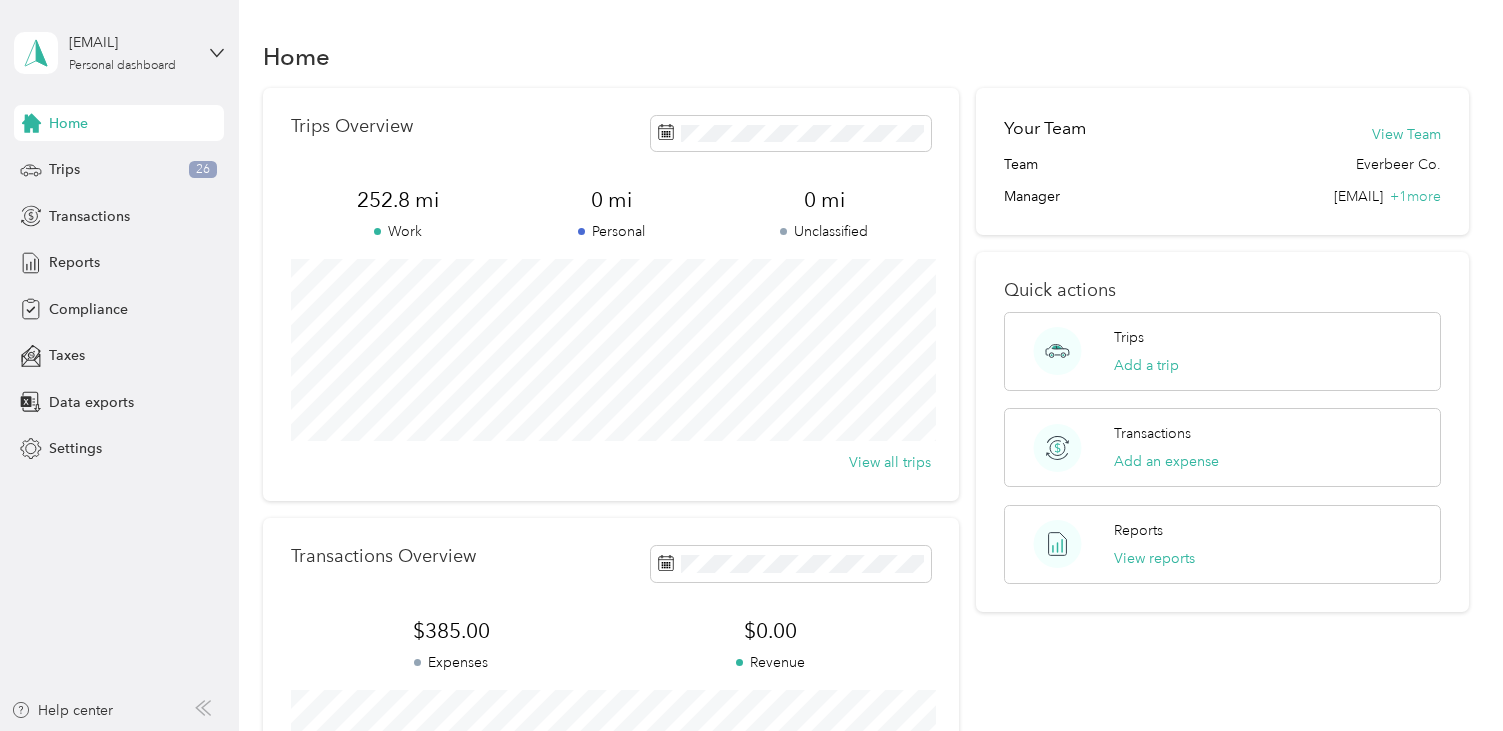 click on "[EMAIL]" at bounding box center [1358, 196] 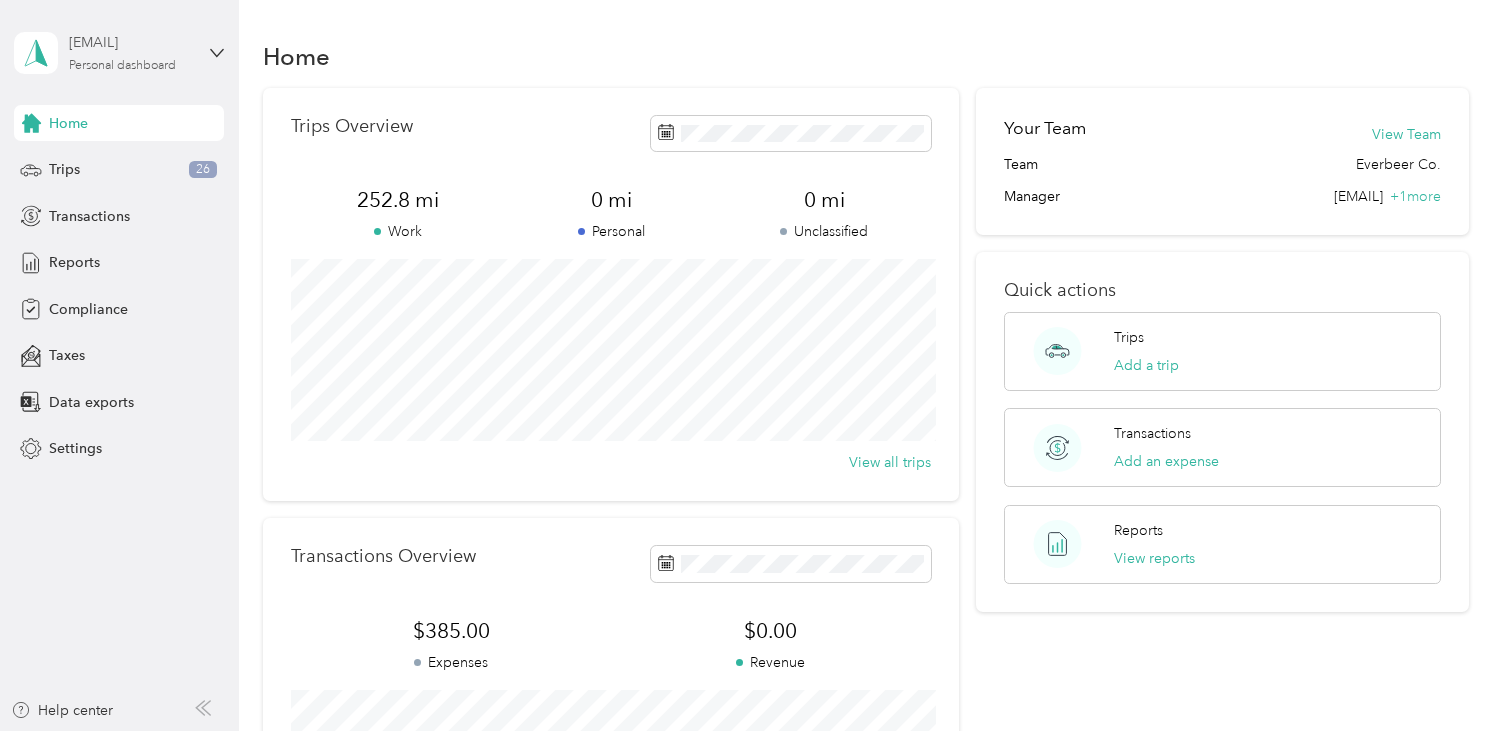 click on "[EMAIL]" at bounding box center (131, 42) 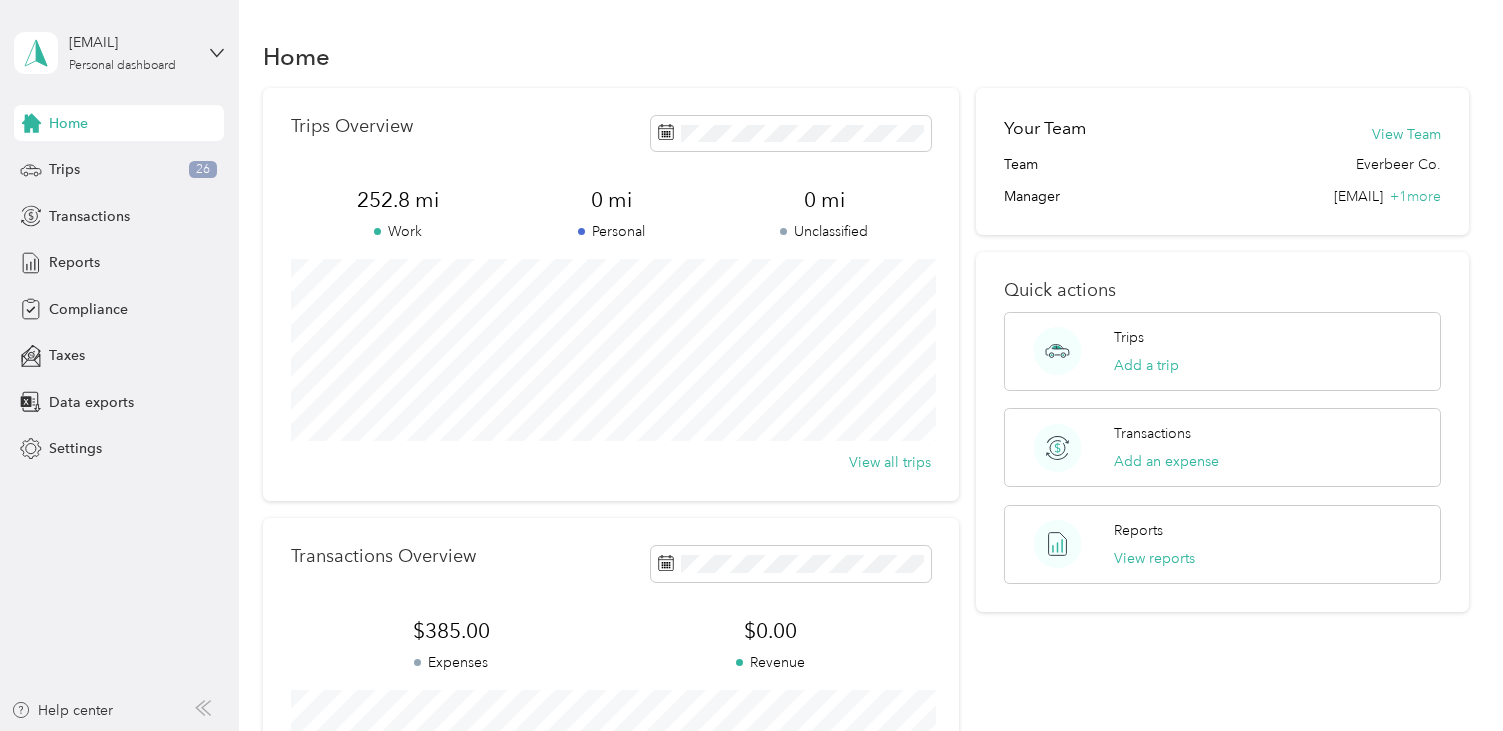 click on "Log out" at bounding box center (70, 164) 